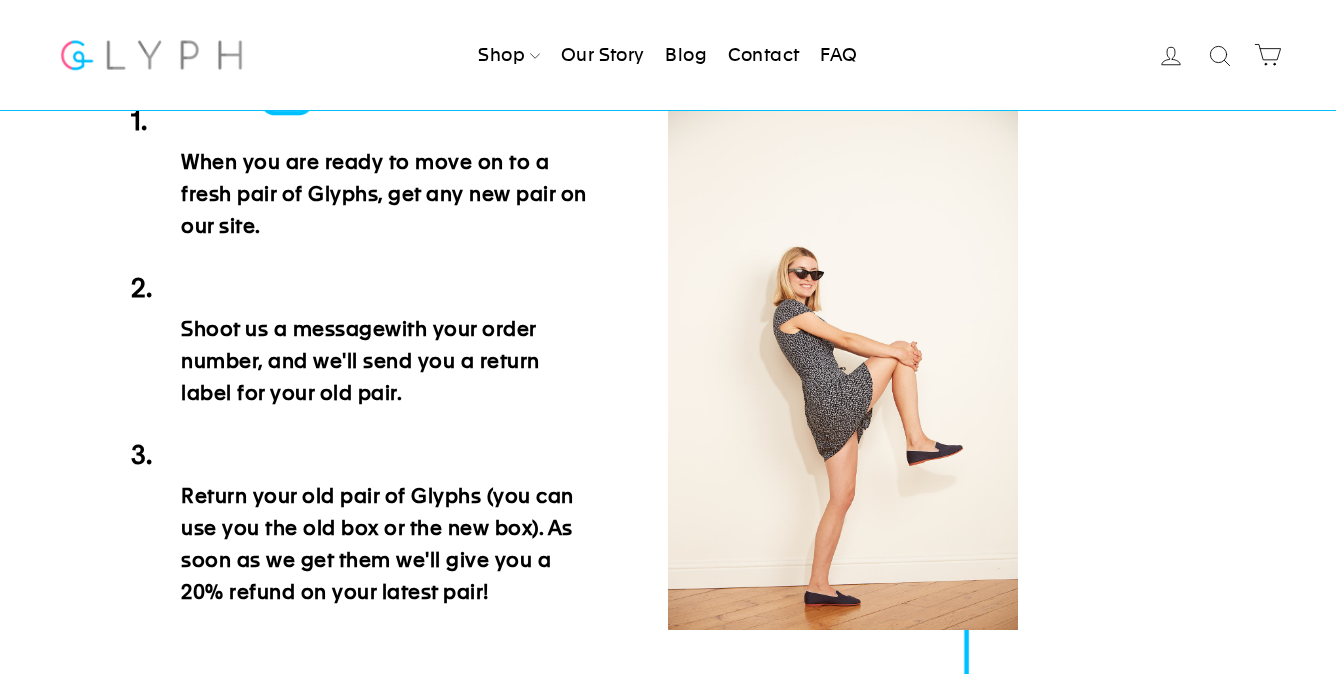 scroll, scrollTop: 1101, scrollLeft: 0, axis: vertical 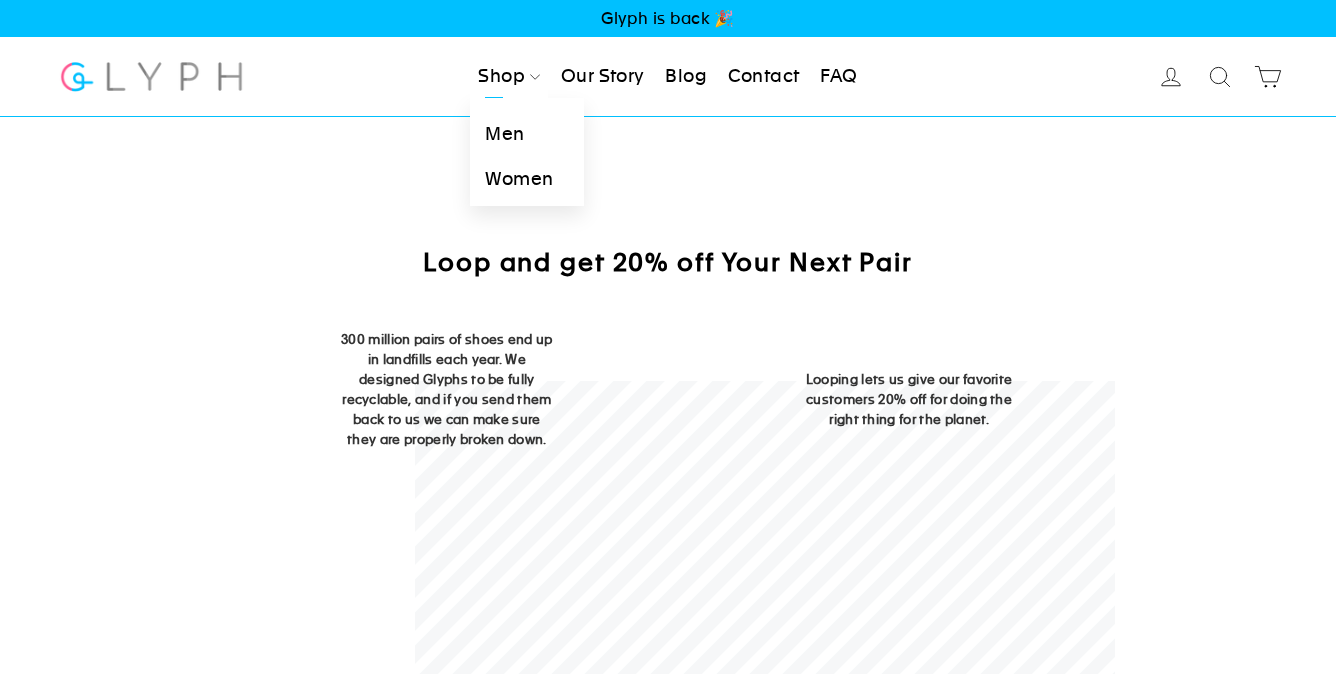click on "Men" at bounding box center [526, 134] 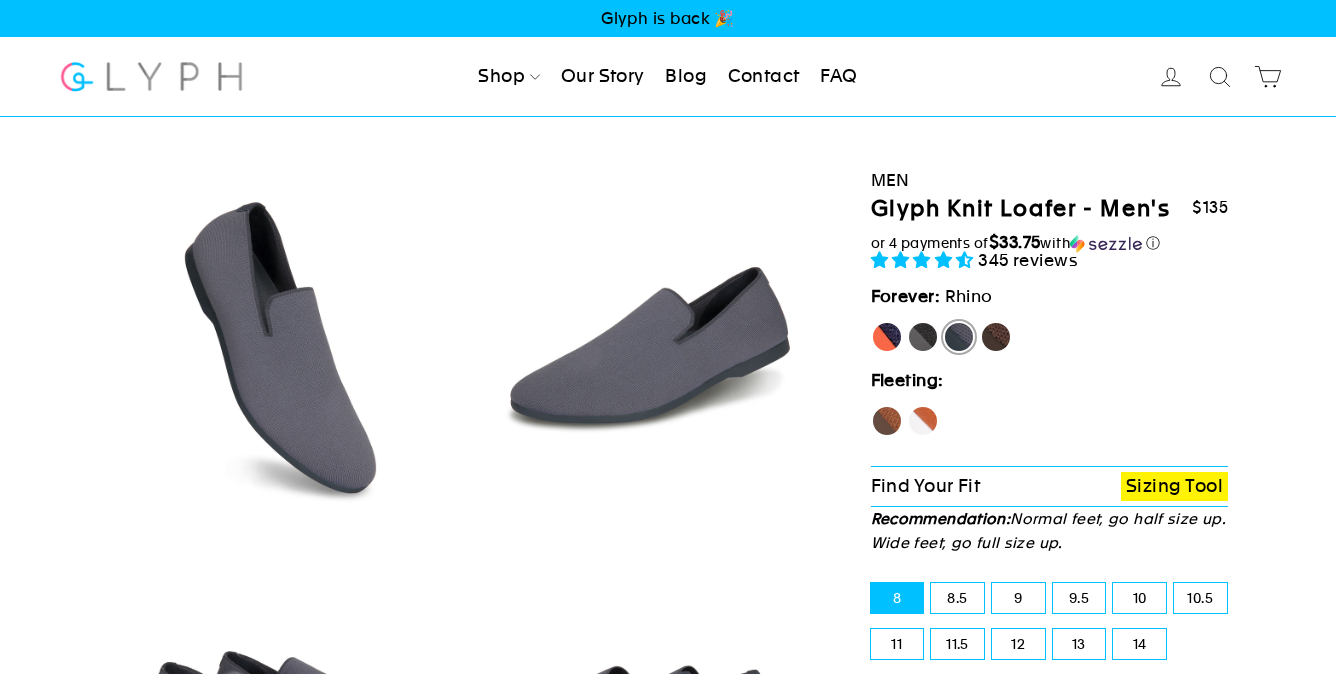 select on "highest-rating" 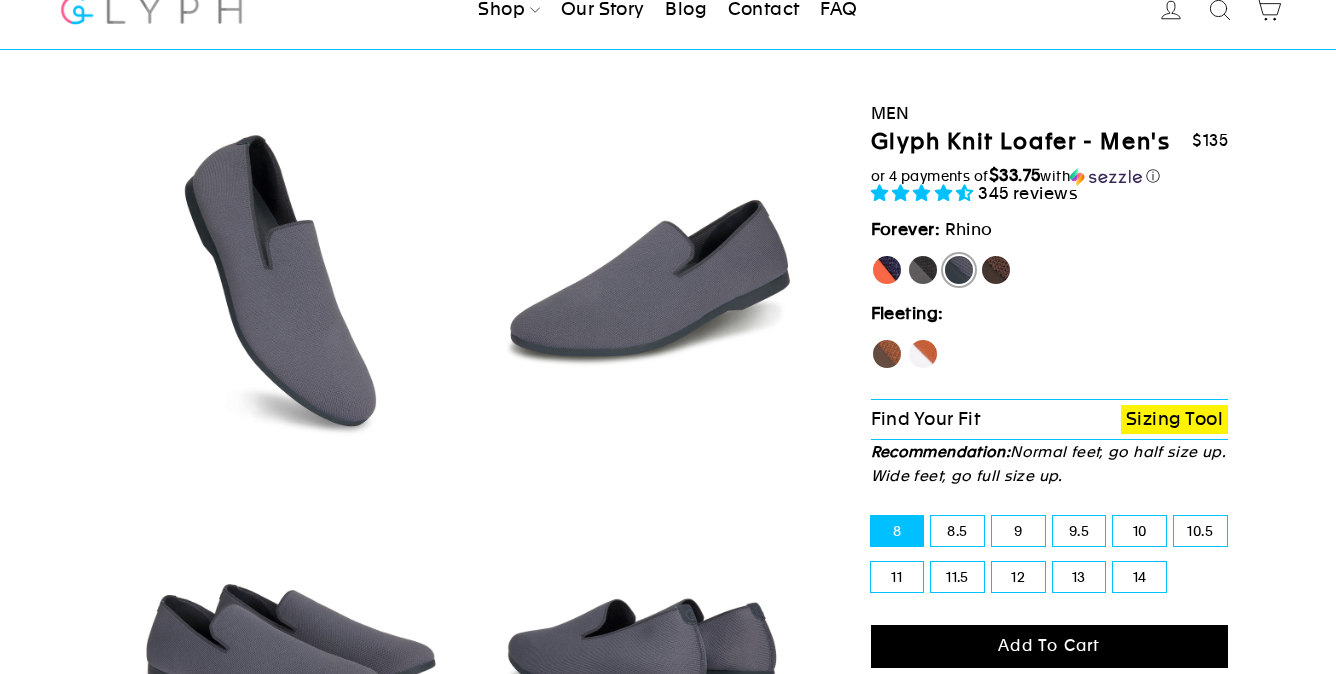scroll, scrollTop: 92, scrollLeft: 0, axis: vertical 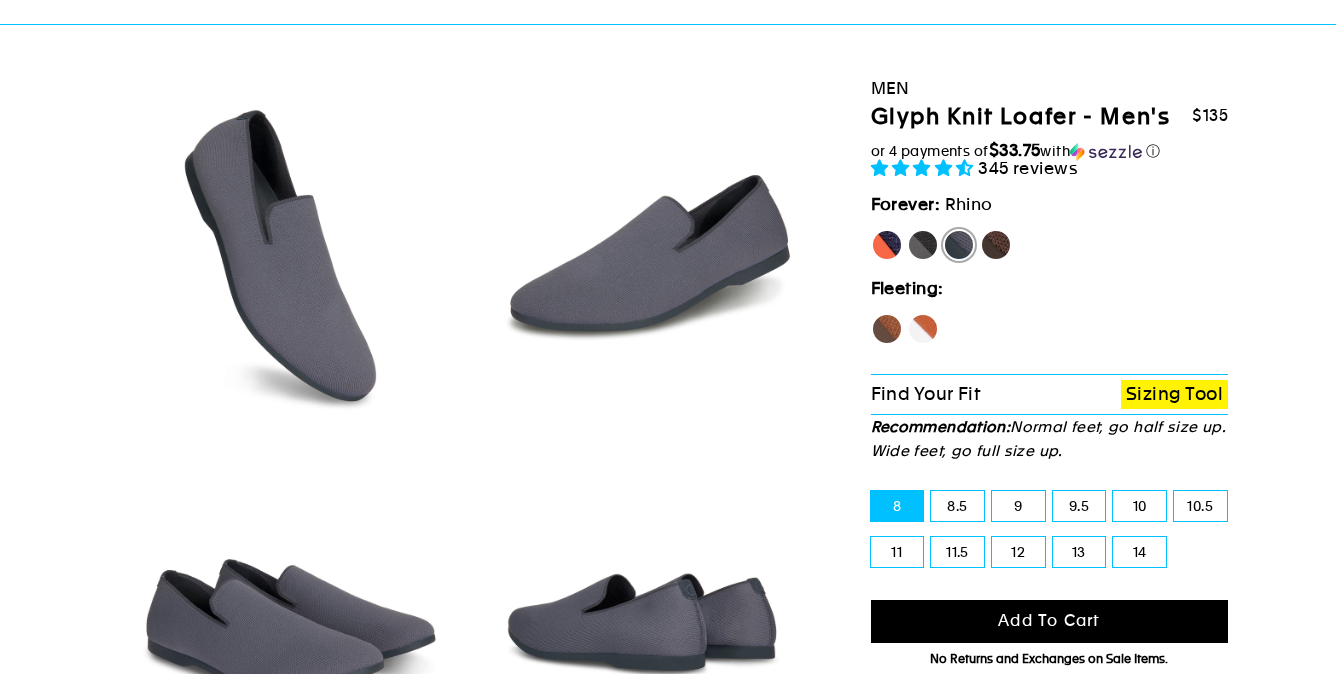 click on "10" at bounding box center [1139, 506] 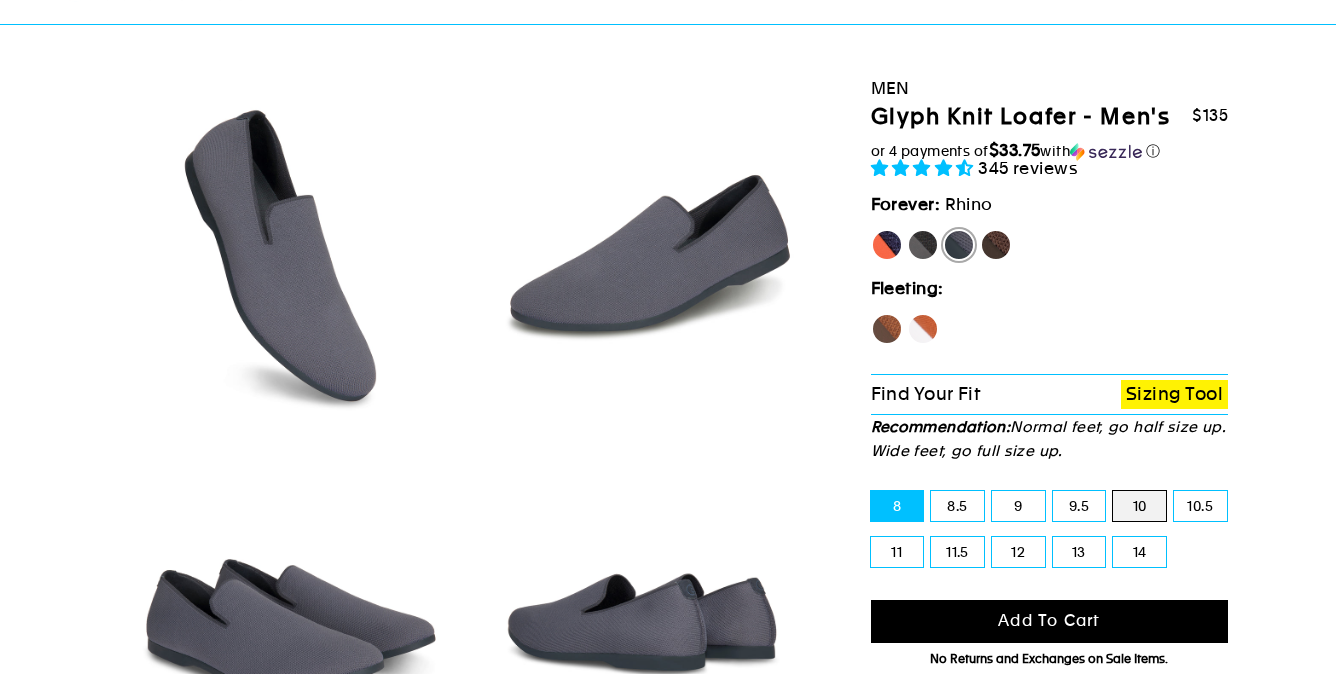 click on "10" at bounding box center [1113, 491] 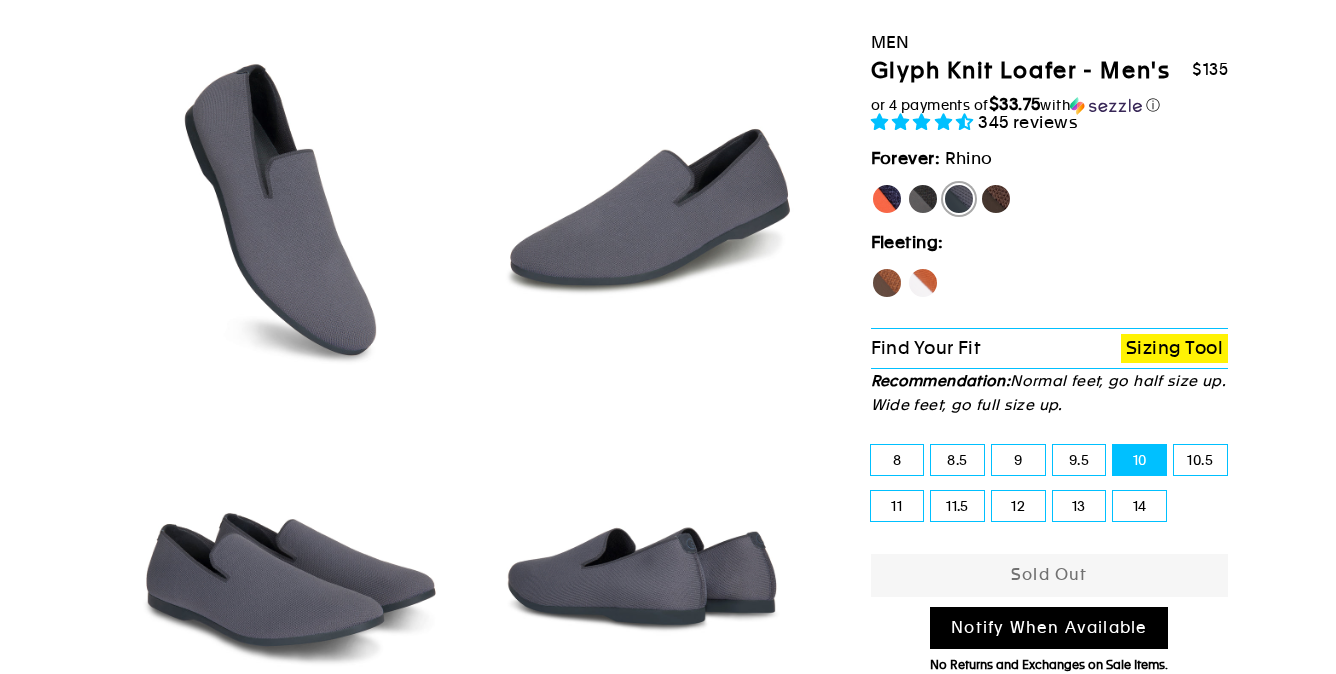 scroll, scrollTop: 139, scrollLeft: 0, axis: vertical 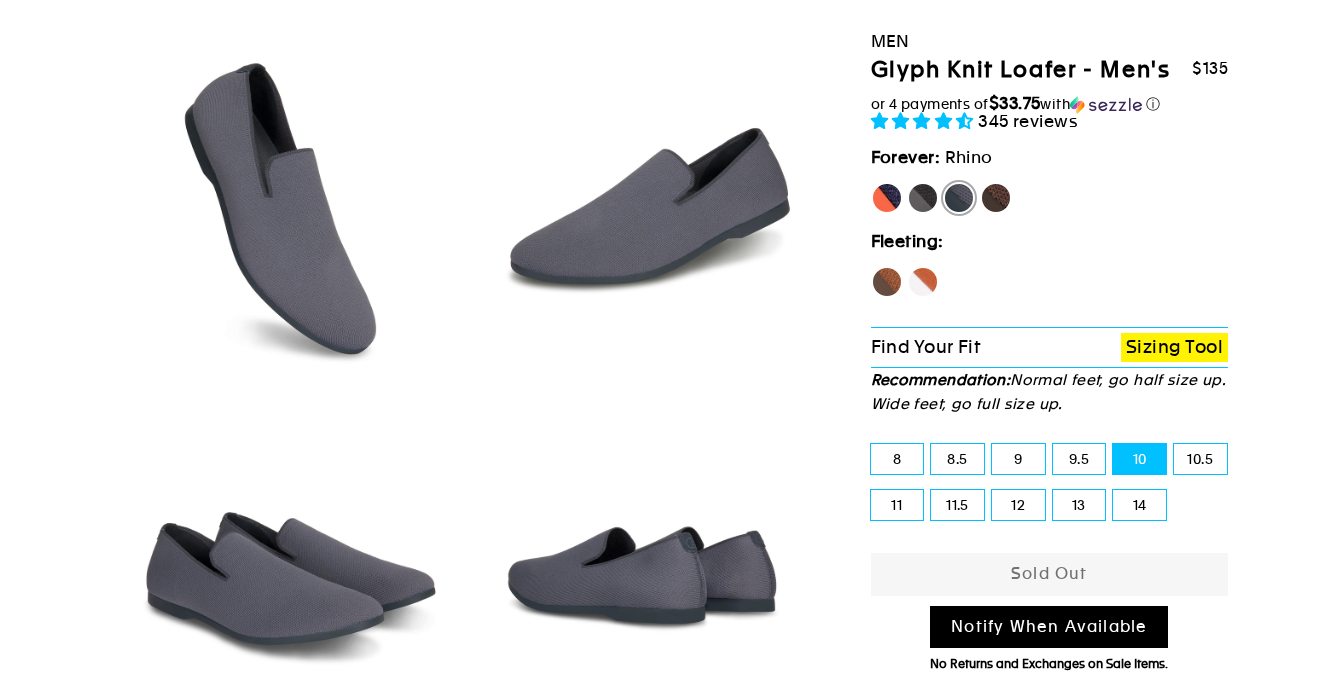 click on "9.5" at bounding box center (1079, 459) 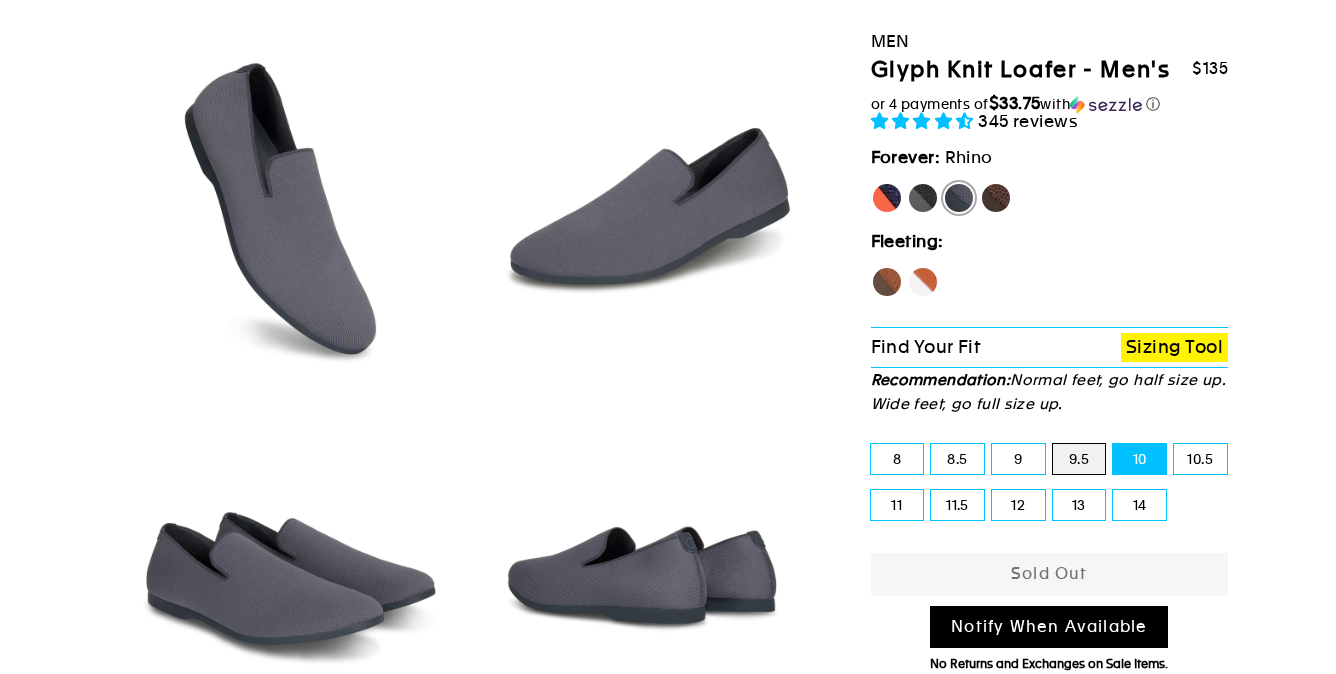 click on "9.5" at bounding box center [1053, 444] 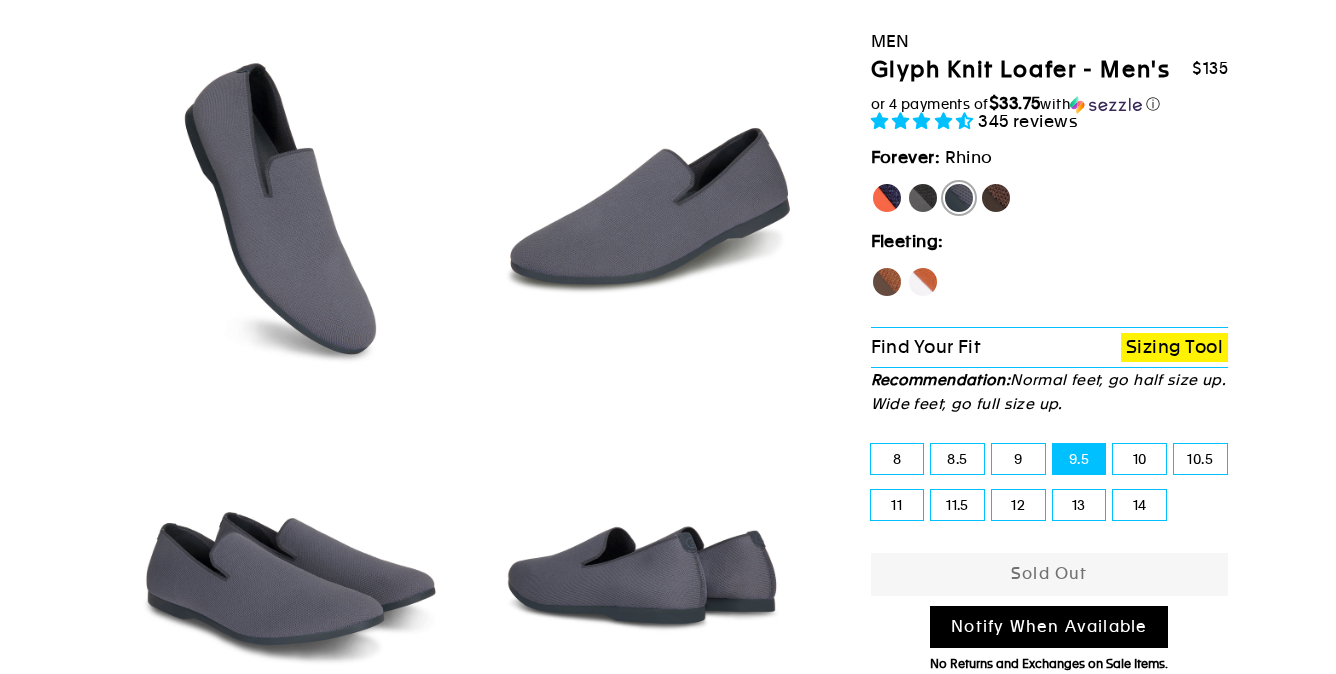 click on "10" at bounding box center [1139, 459] 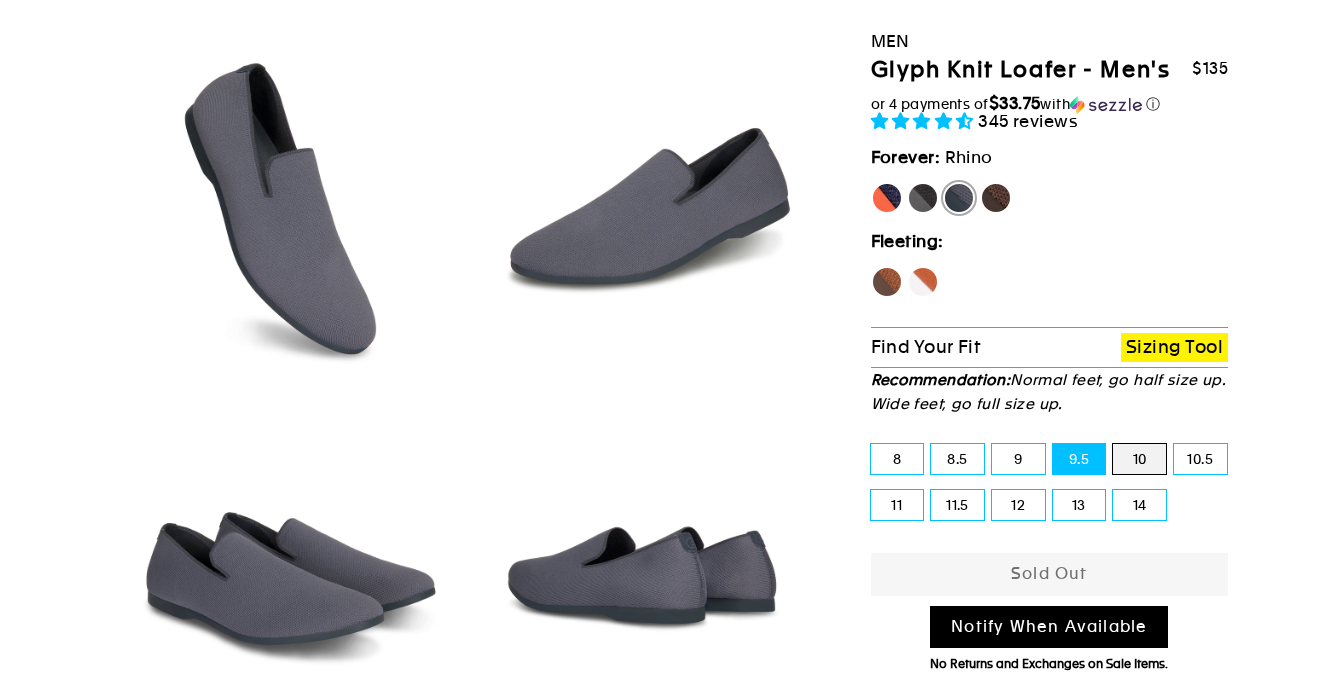 radio on "true" 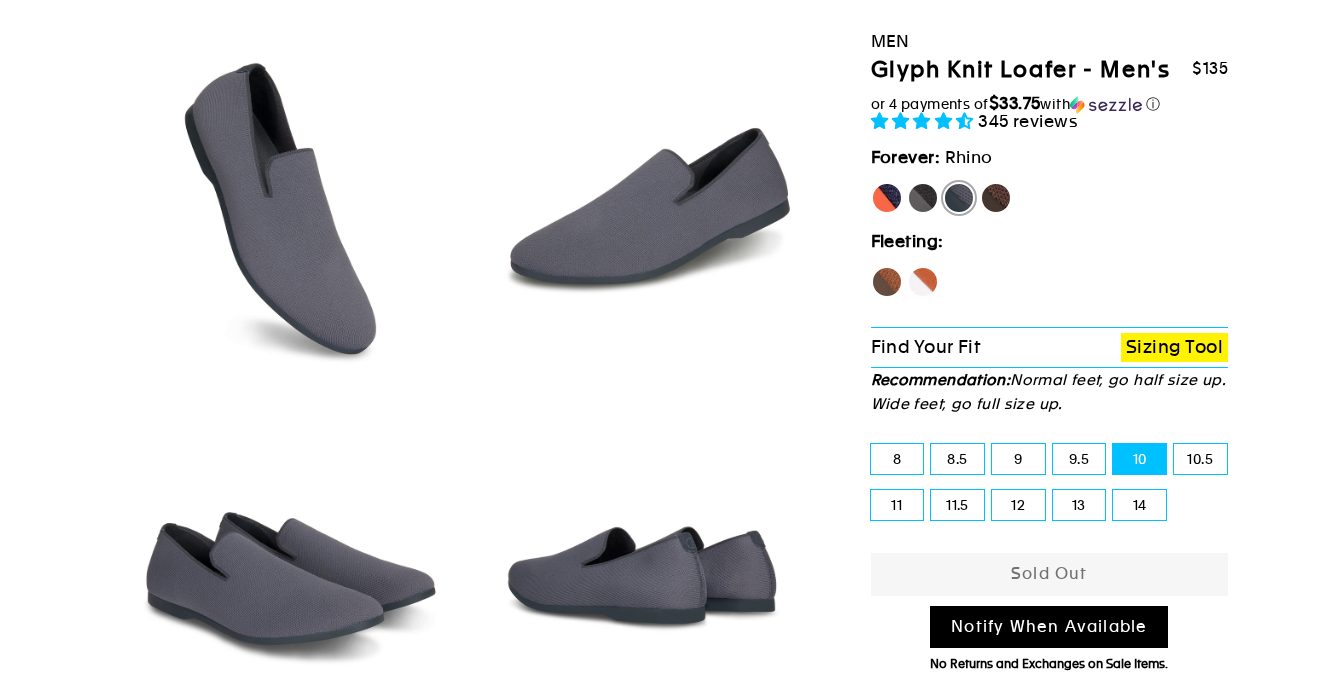 click on "Notify When Available" at bounding box center [1049, 627] 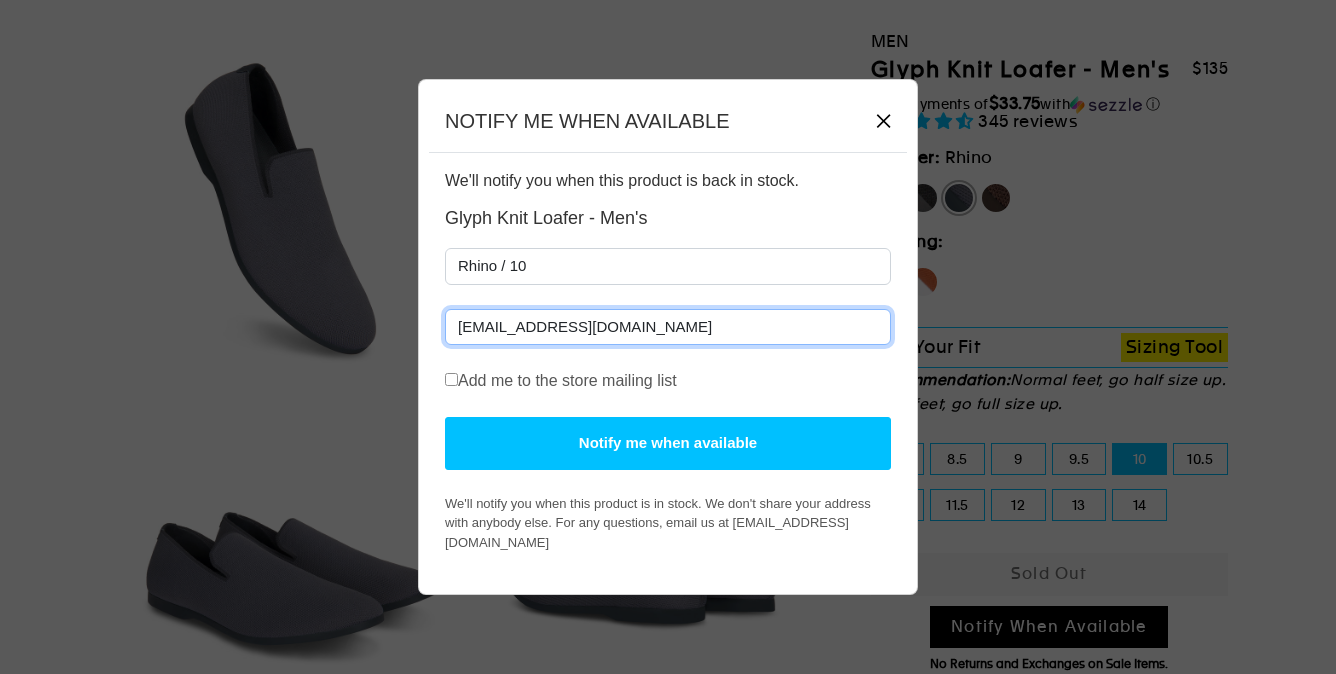 type on "[EMAIL_ADDRESS][DOMAIN_NAME]" 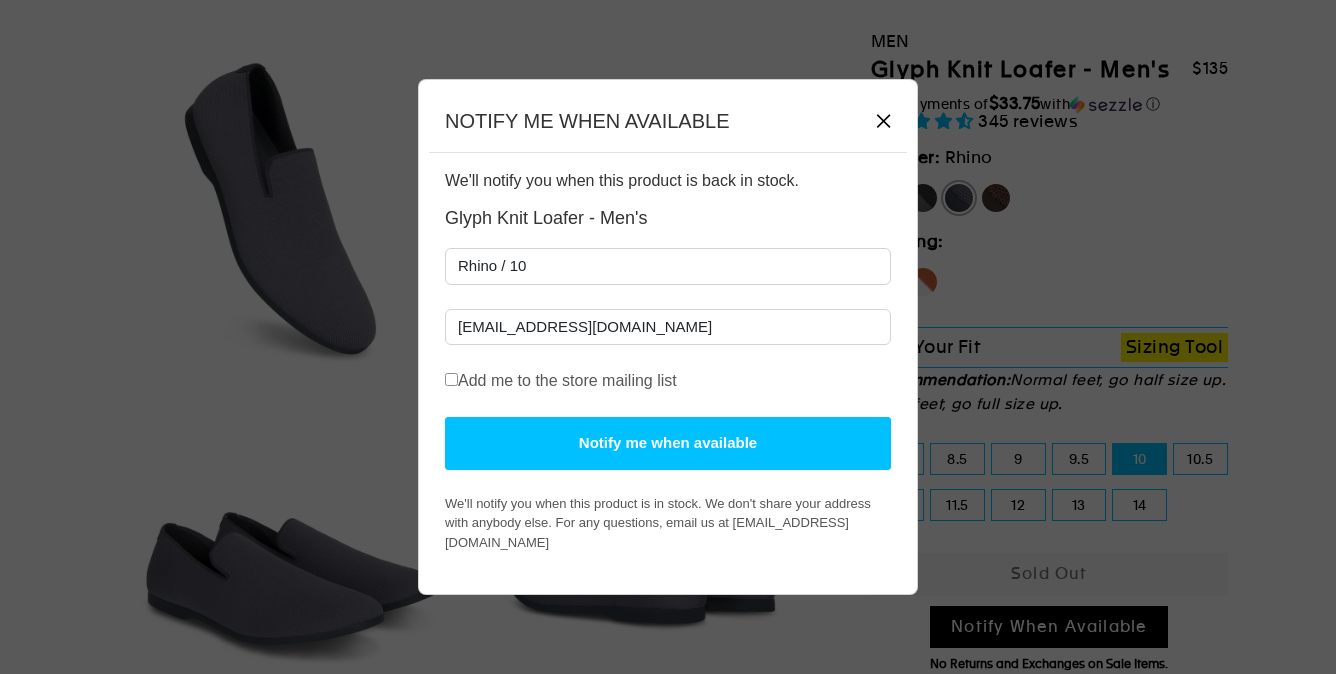 click on "Add me to the store mailing list" at bounding box center [451, 379] 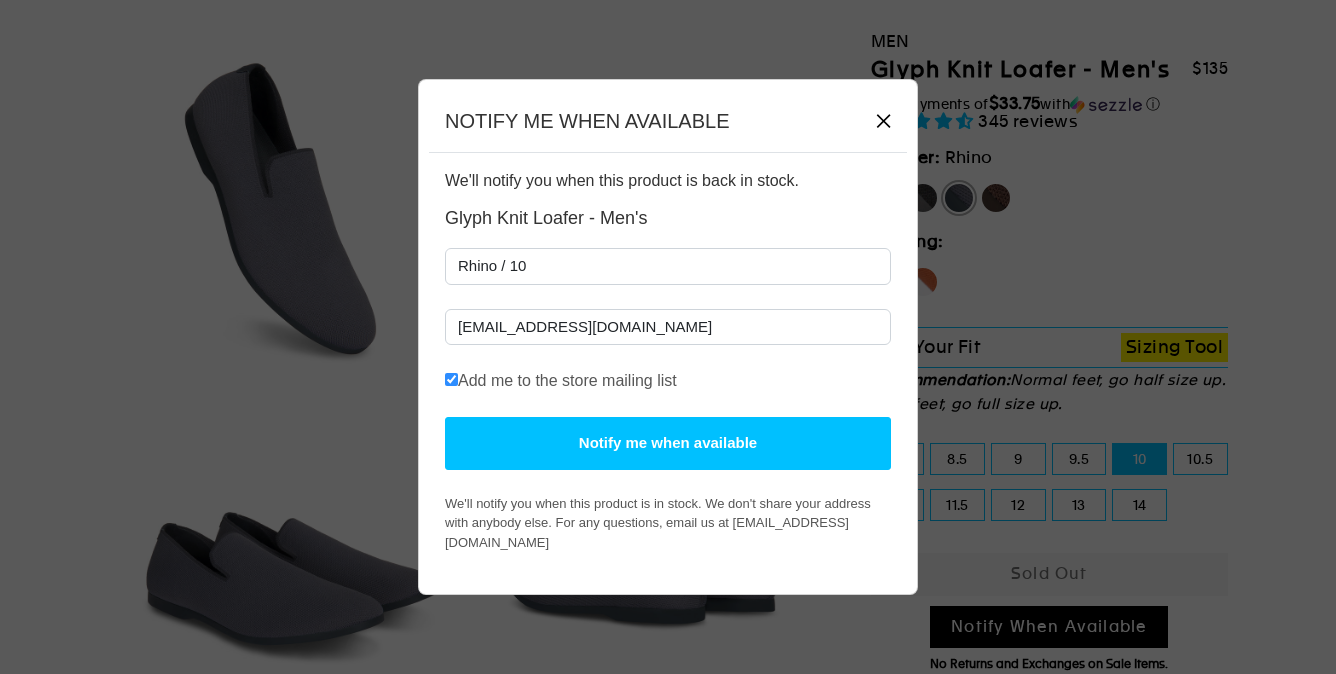 click on "Notify me when available" at bounding box center [668, 443] 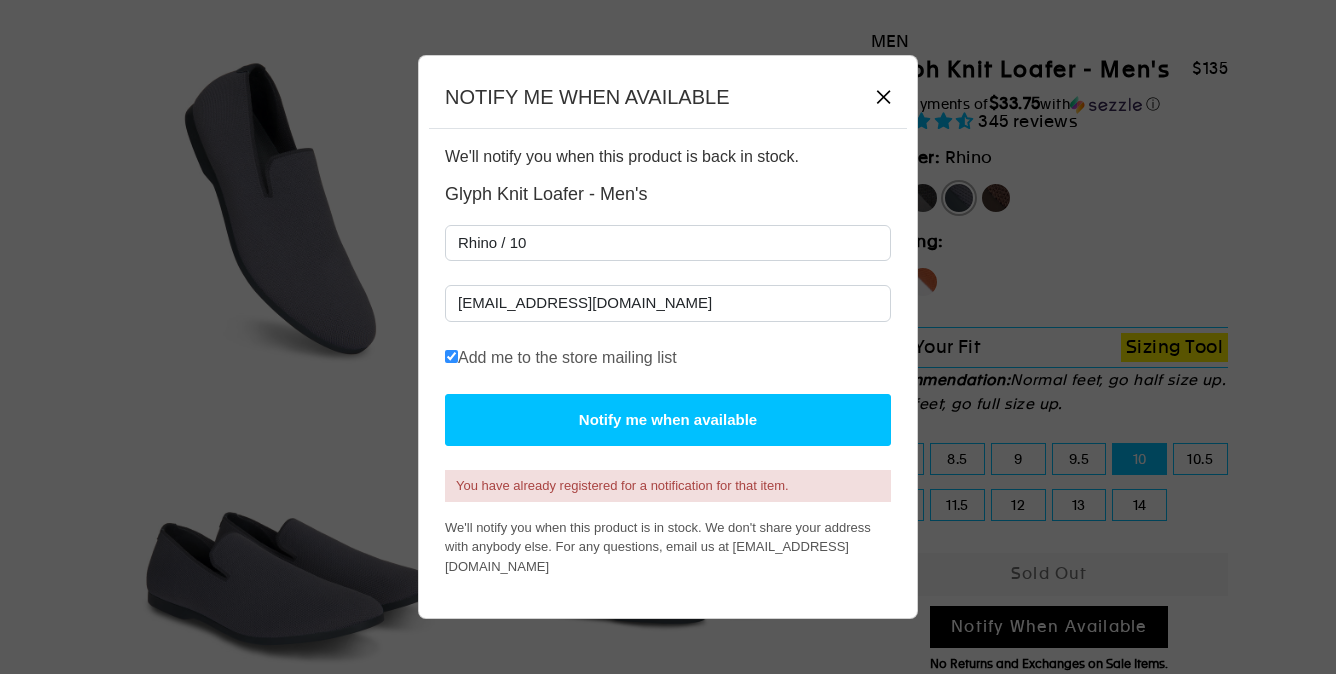 click on "✕" at bounding box center [883, 97] 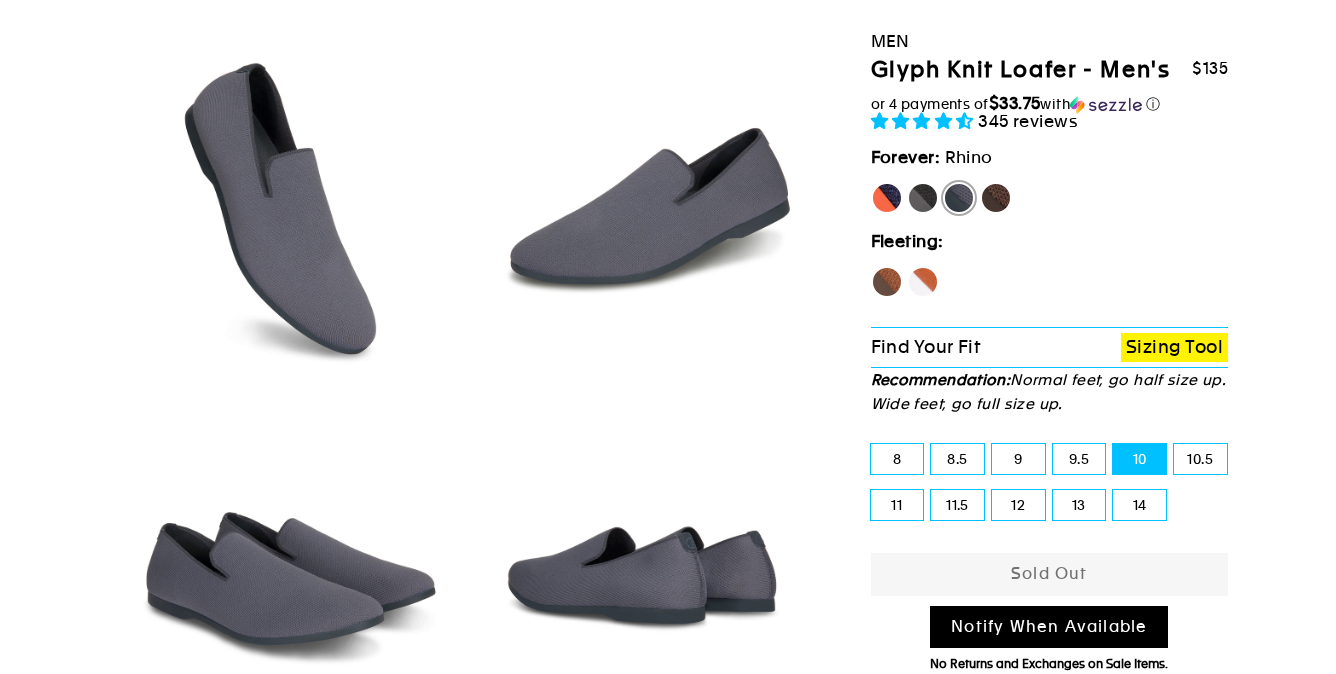 click on "[PERSON_NAME]" at bounding box center [887, 198] 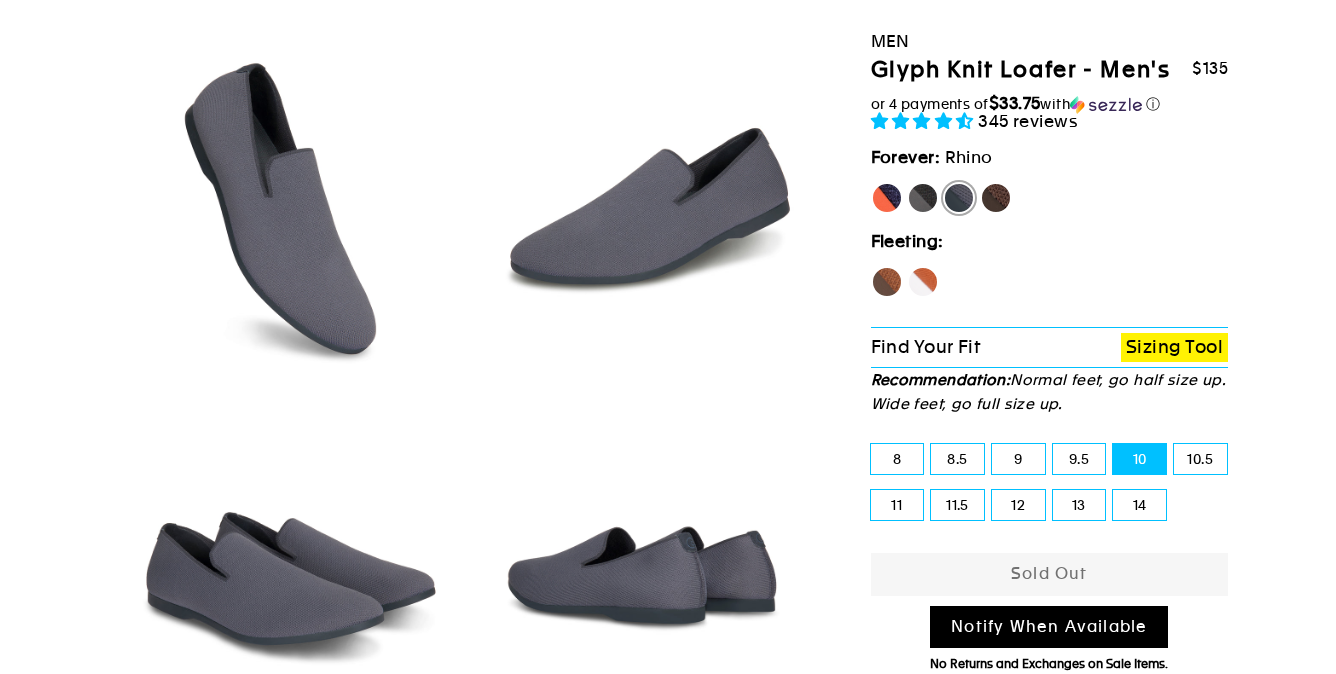 click on "[PERSON_NAME]" at bounding box center [871, 182] 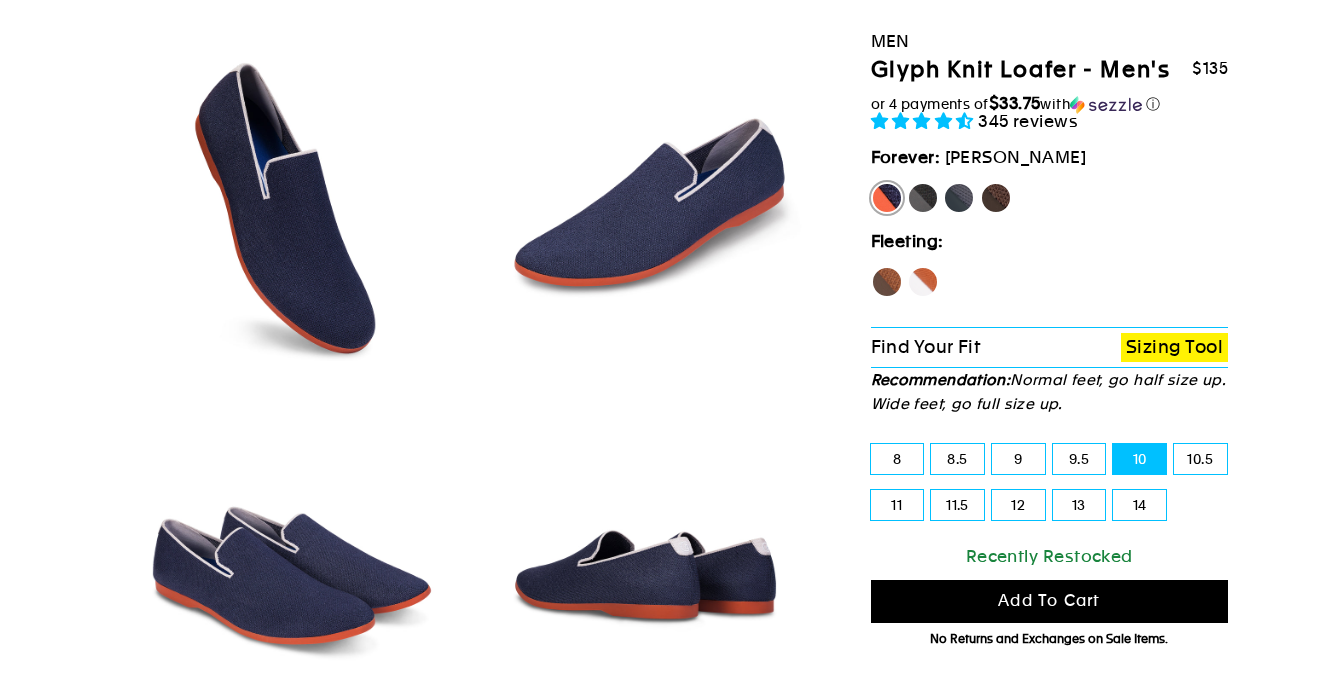 click on "Add to cart" at bounding box center (1049, 600) 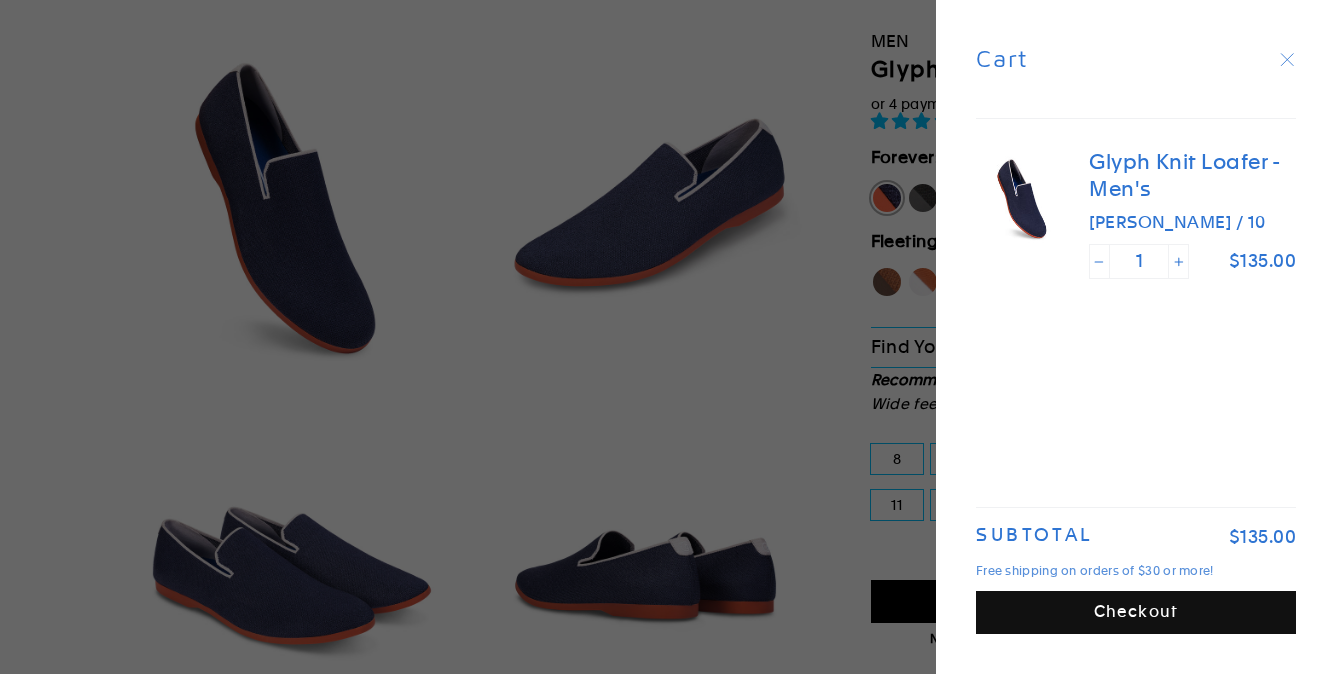 click on "Checkout" at bounding box center [1136, 612] 